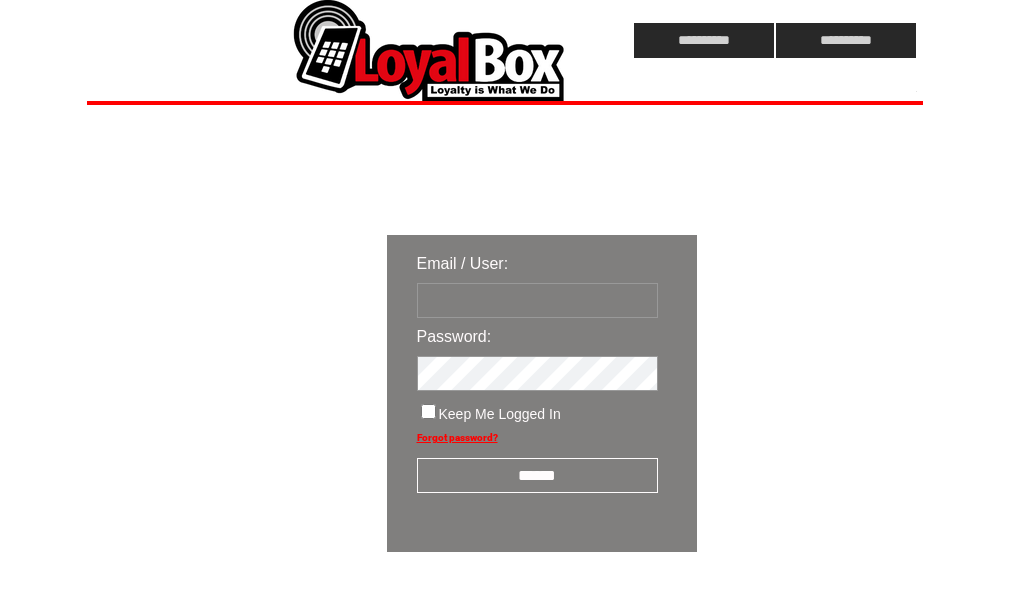 scroll, scrollTop: 0, scrollLeft: 0, axis: both 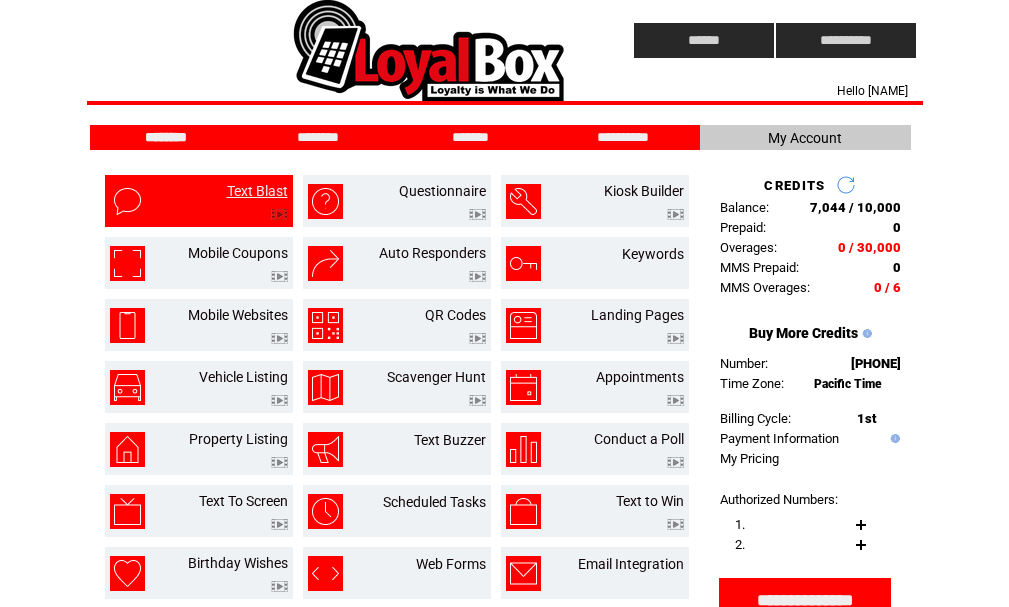 click on "Text Blast" at bounding box center (257, 191) 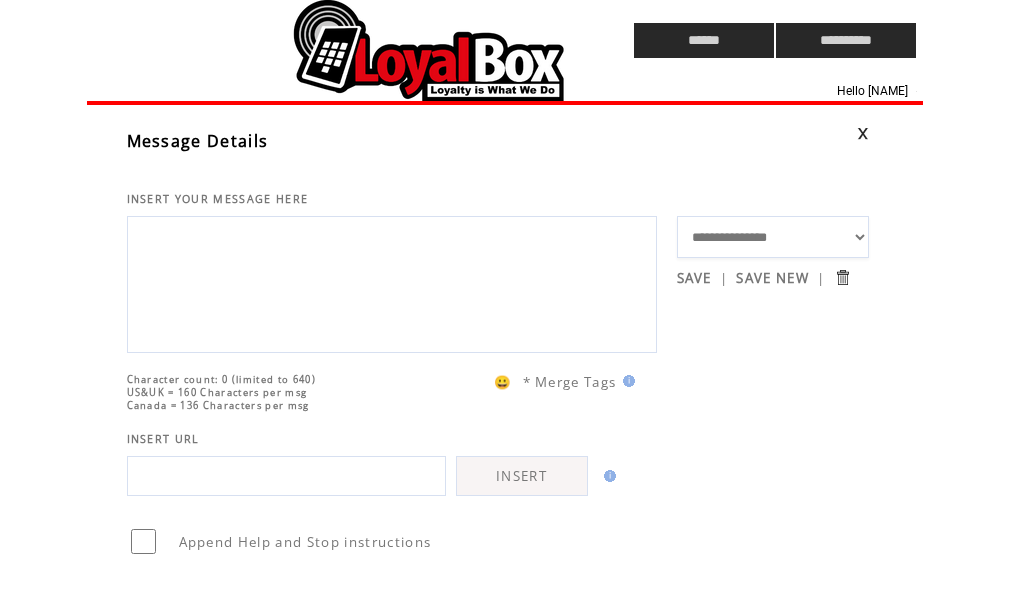 scroll, scrollTop: 0, scrollLeft: 0, axis: both 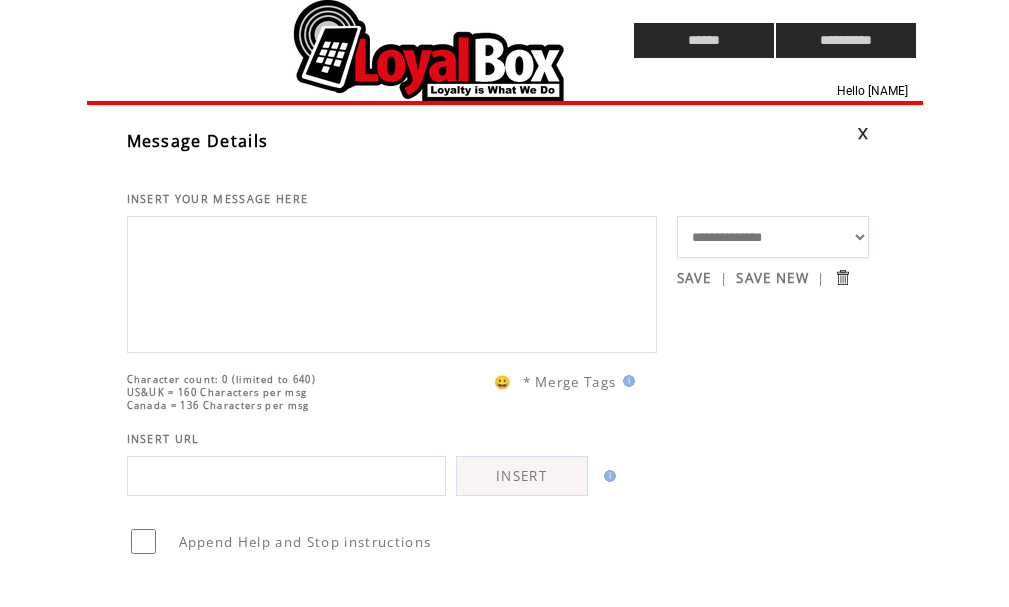 click on "**********" at bounding box center (773, 237) 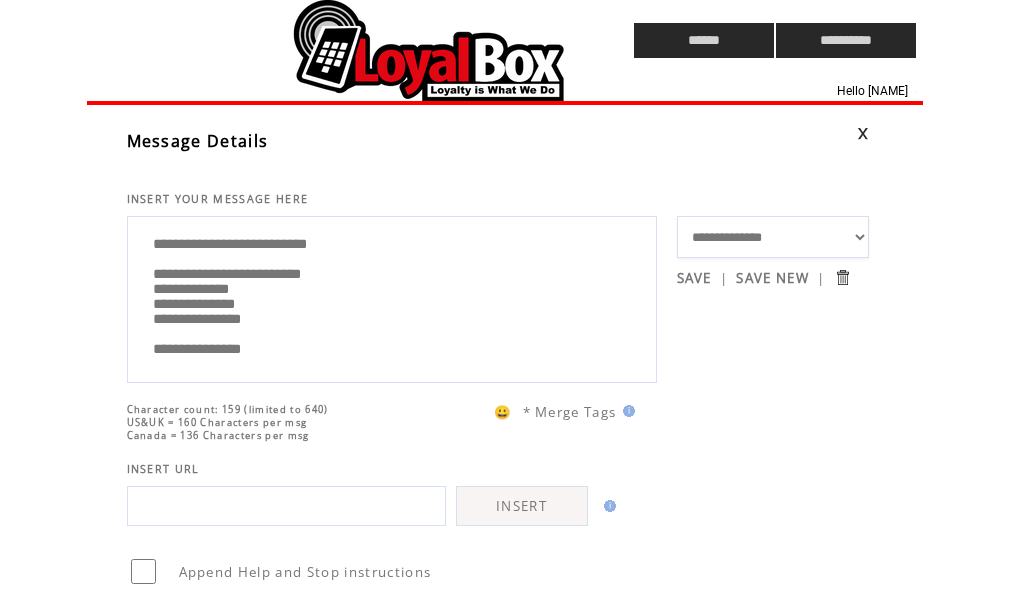 drag, startPoint x: 291, startPoint y: 289, endPoint x: 397, endPoint y: 281, distance: 106.30146 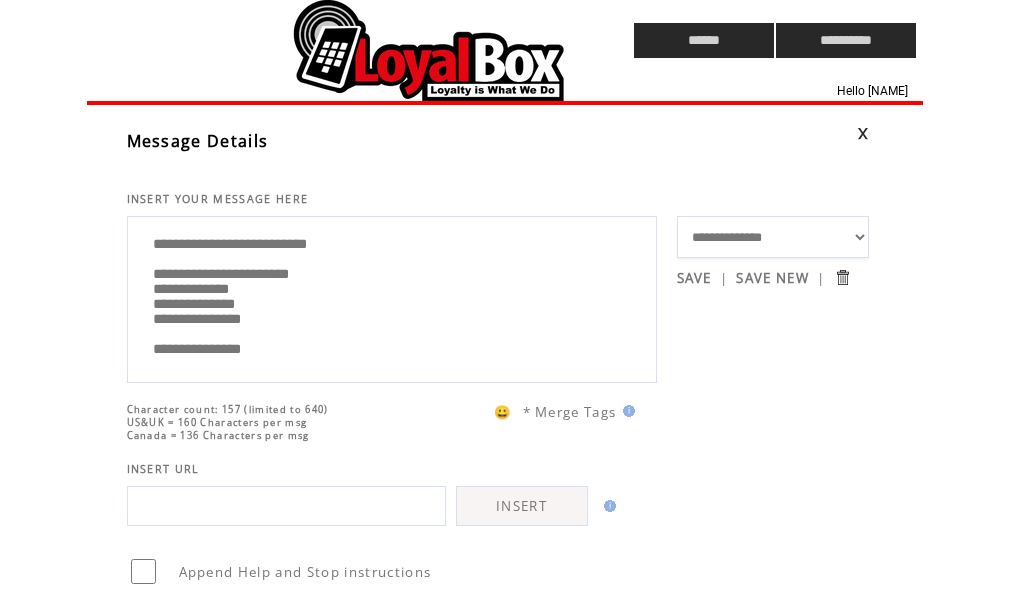 drag, startPoint x: 916, startPoint y: 361, endPoint x: 849, endPoint y: 354, distance: 67.36468 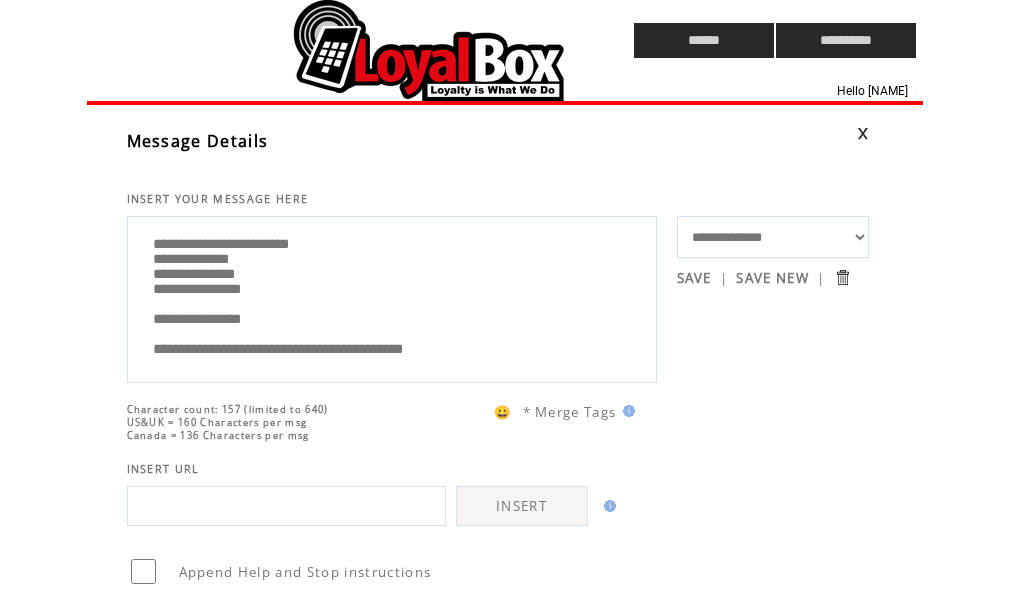 click on "**********" at bounding box center [392, 297] 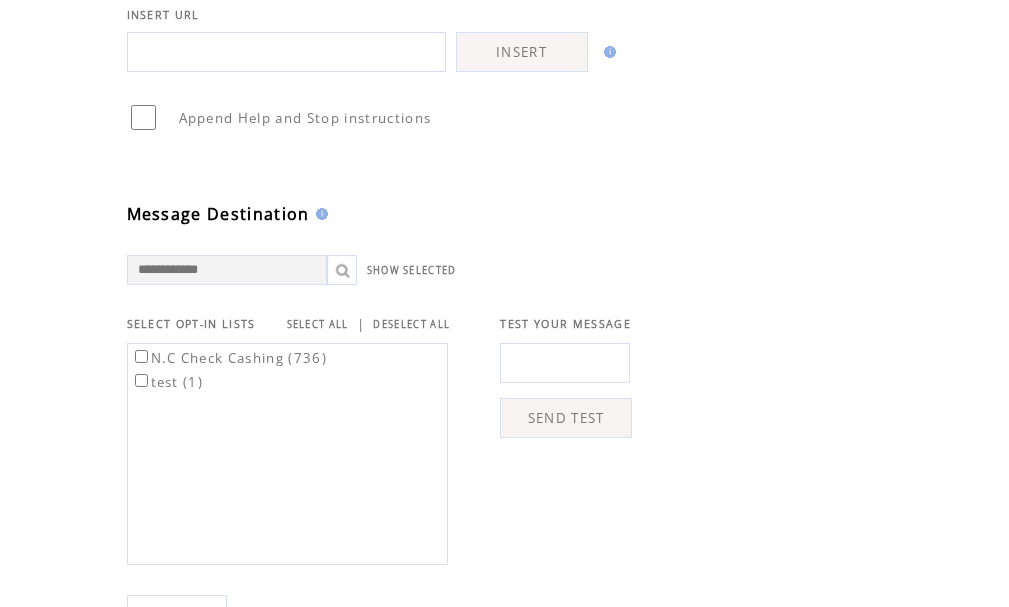 scroll, scrollTop: 500, scrollLeft: 0, axis: vertical 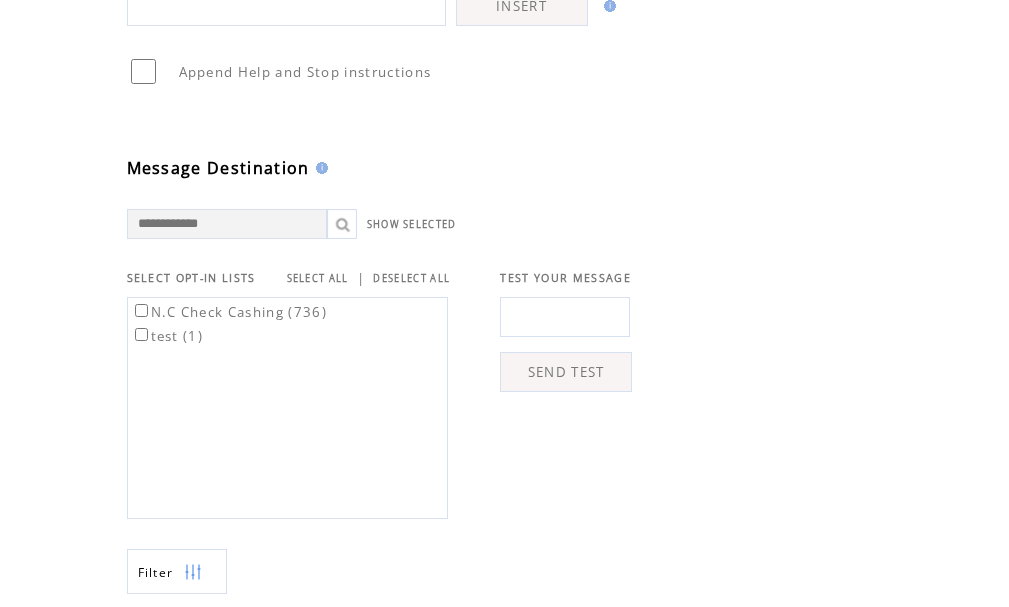 type on "**********" 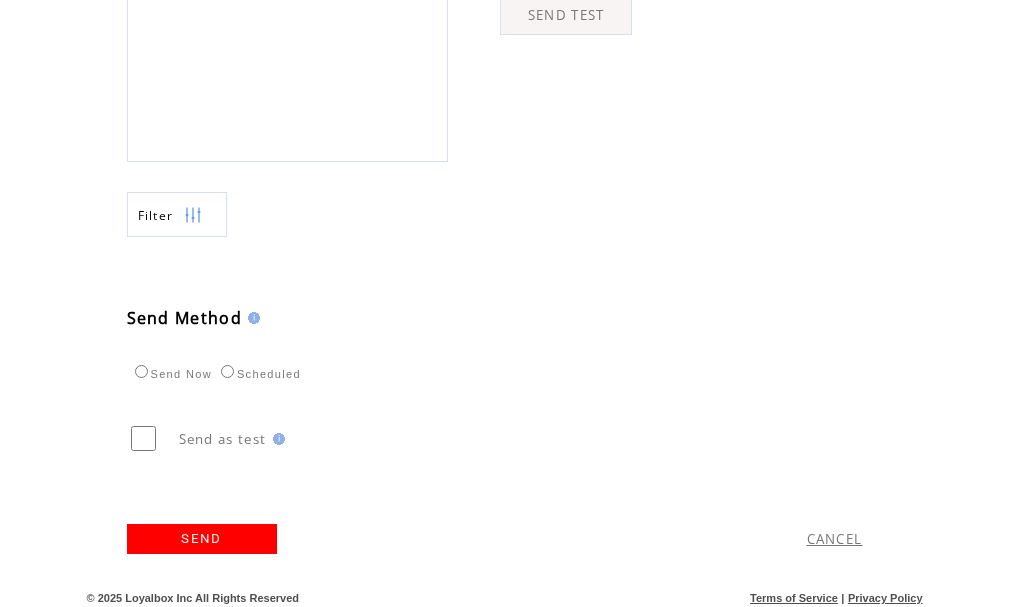 scroll, scrollTop: 864, scrollLeft: 0, axis: vertical 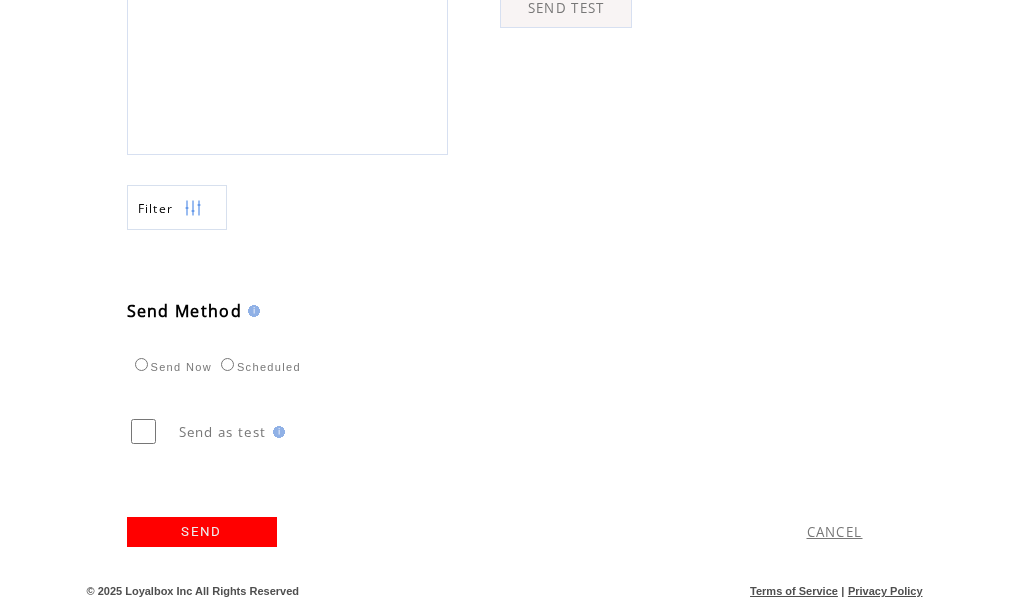 click on "SEND" at bounding box center [202, 532] 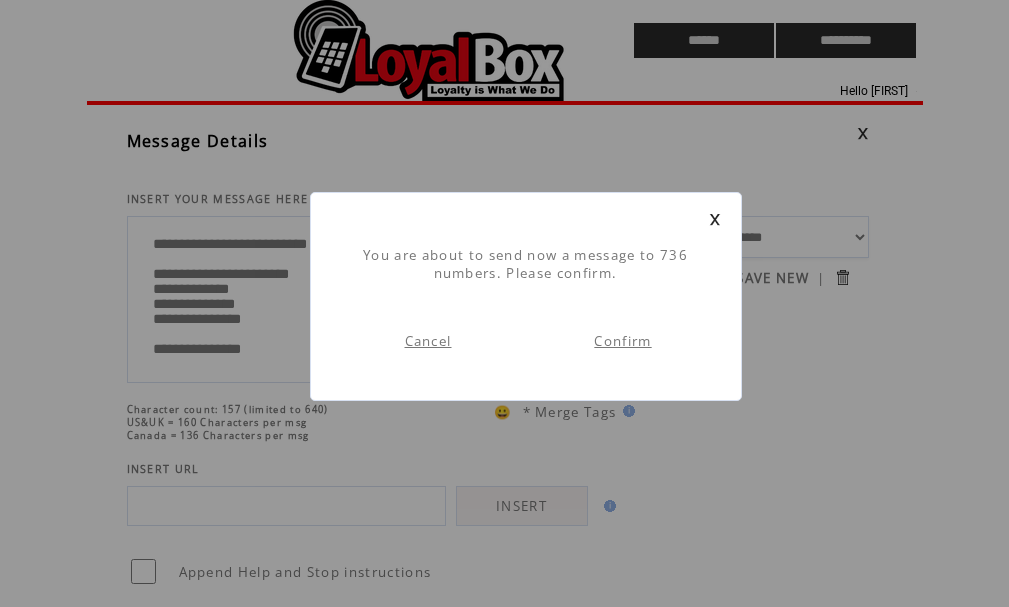scroll, scrollTop: 1, scrollLeft: 0, axis: vertical 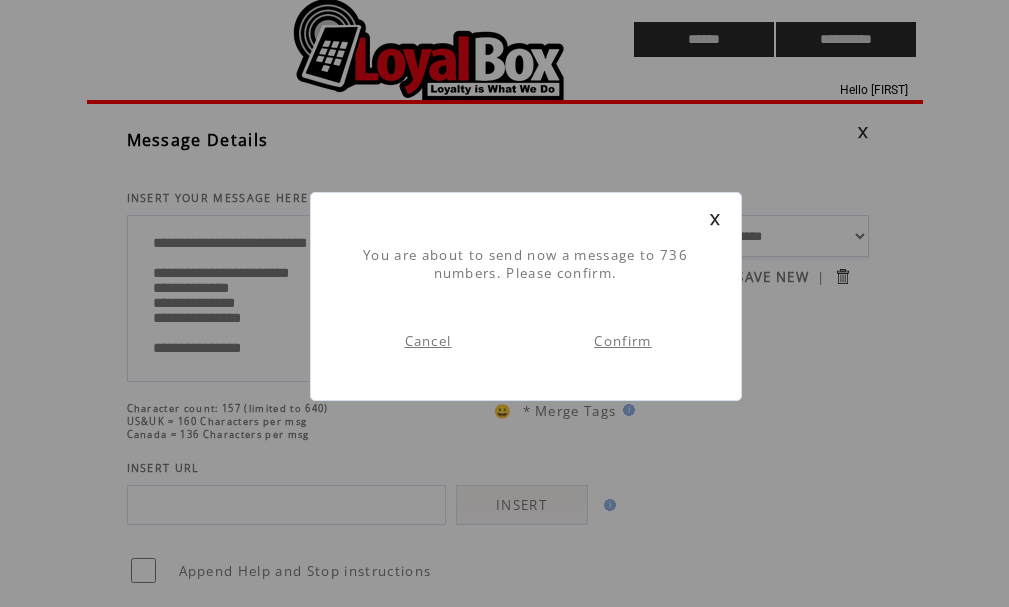 click on "Confirm" at bounding box center (622, 341) 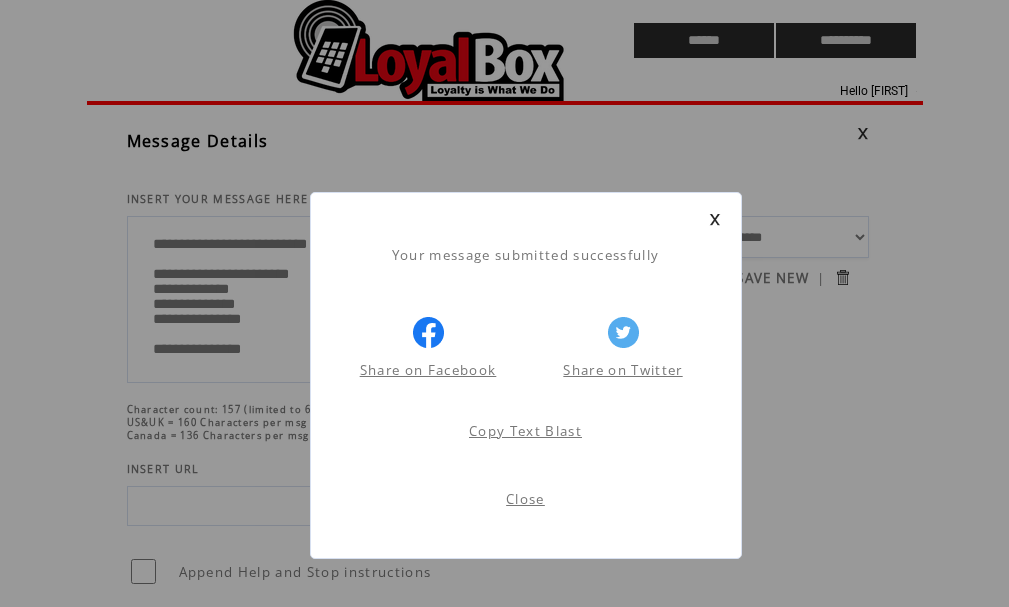 scroll, scrollTop: 1, scrollLeft: 0, axis: vertical 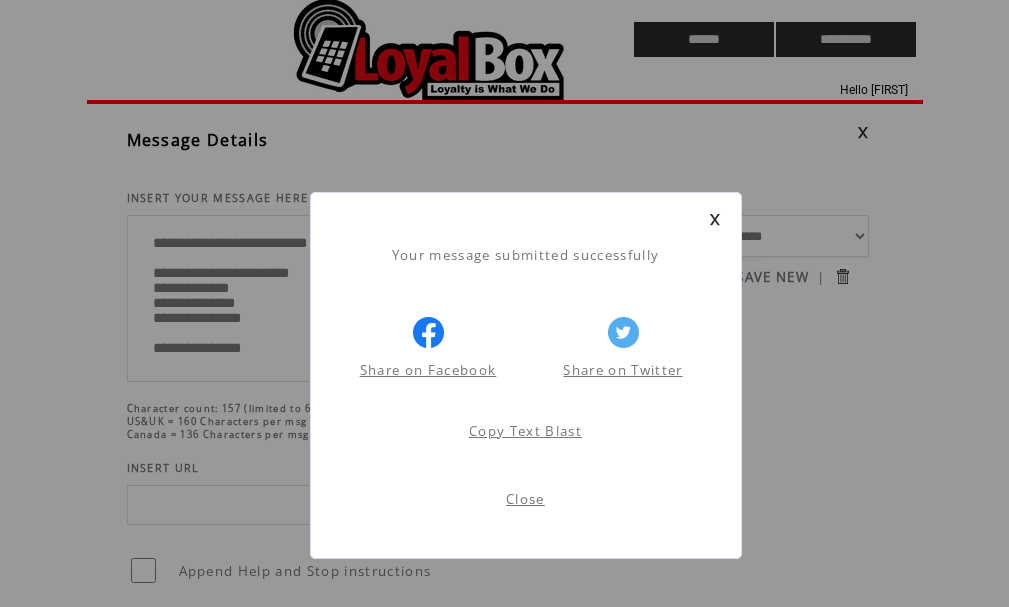 click on "Close" at bounding box center (525, 499) 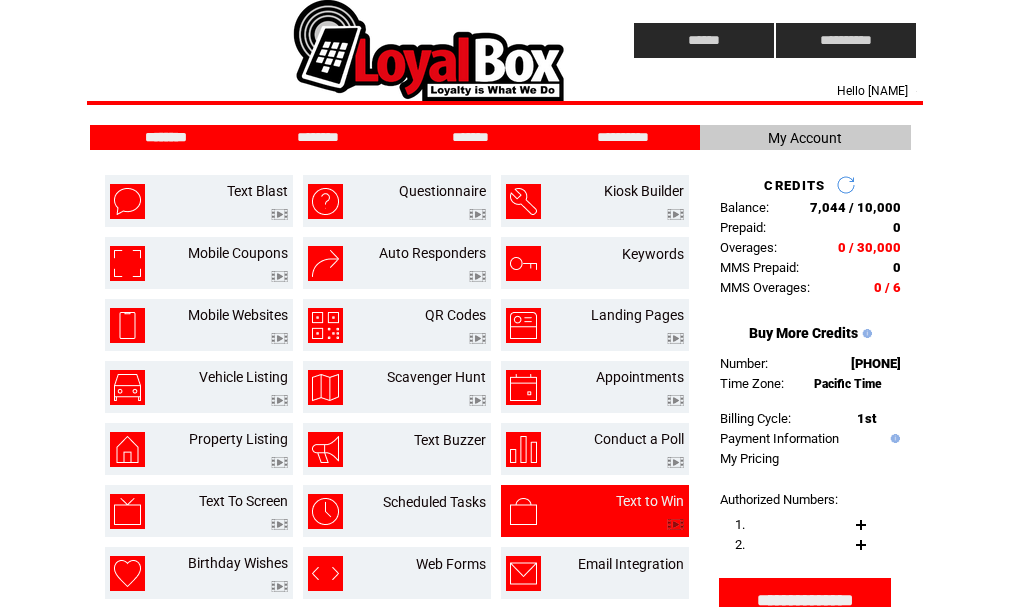 scroll, scrollTop: 0, scrollLeft: 0, axis: both 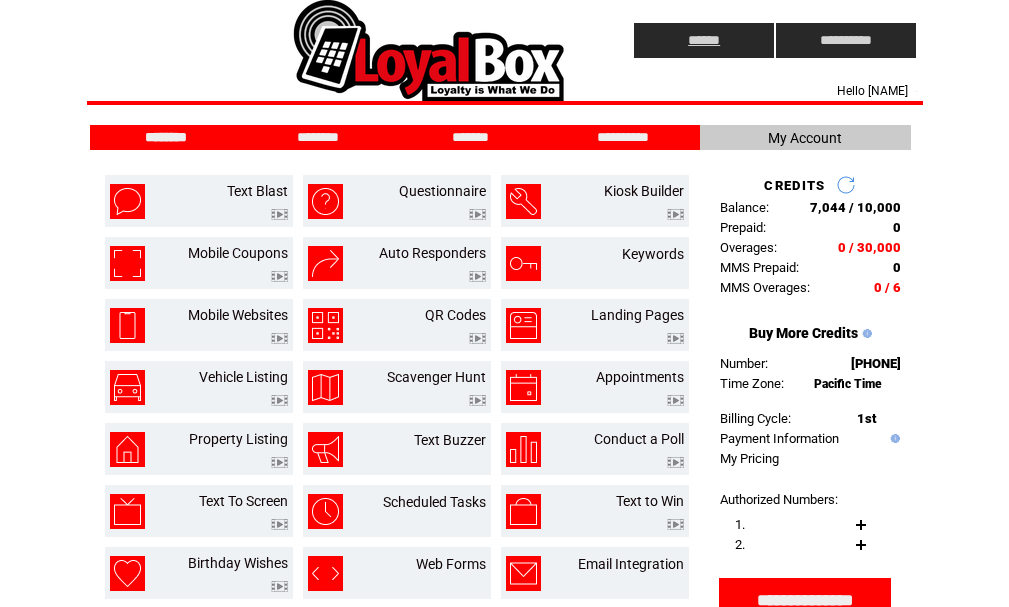 click on "******" at bounding box center [704, 40] 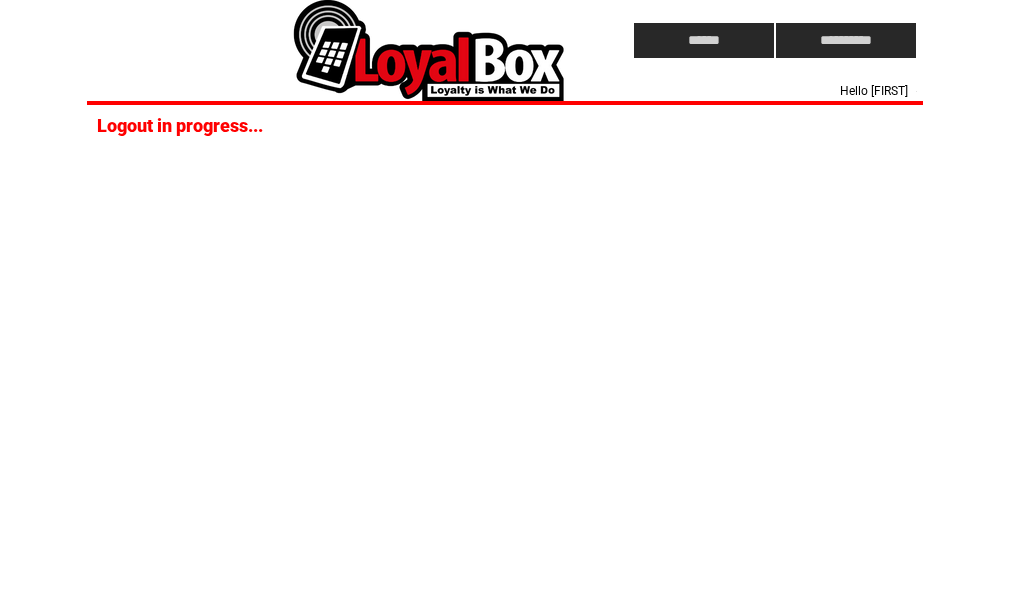 scroll, scrollTop: 0, scrollLeft: 0, axis: both 